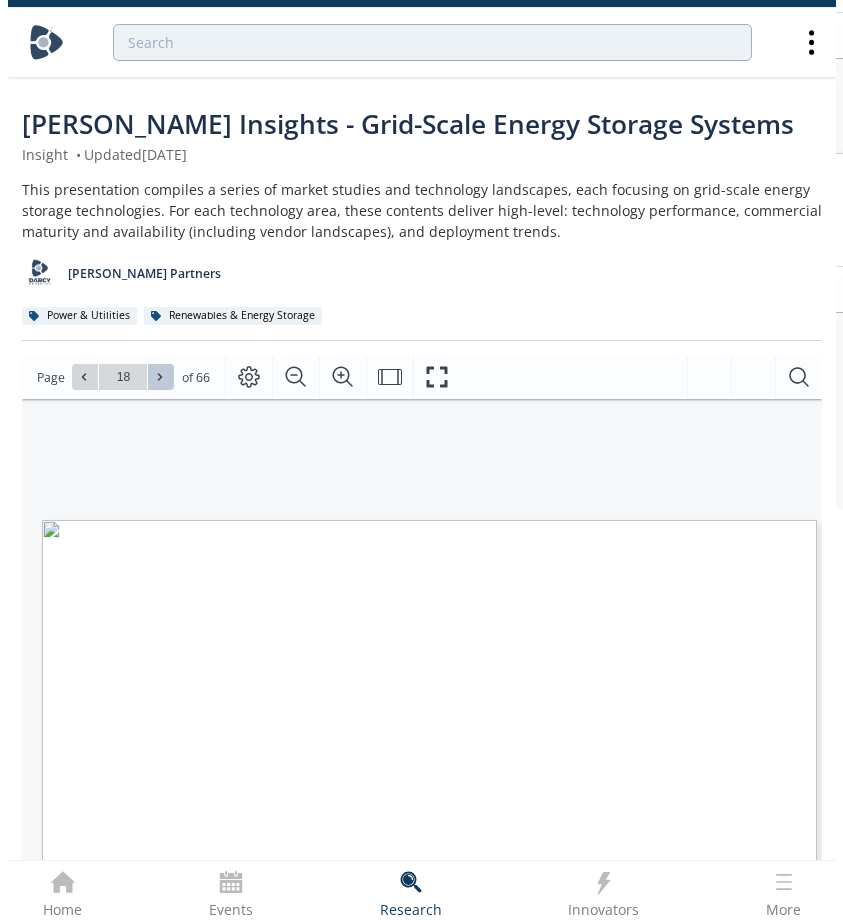 scroll, scrollTop: 140, scrollLeft: 0, axis: vertical 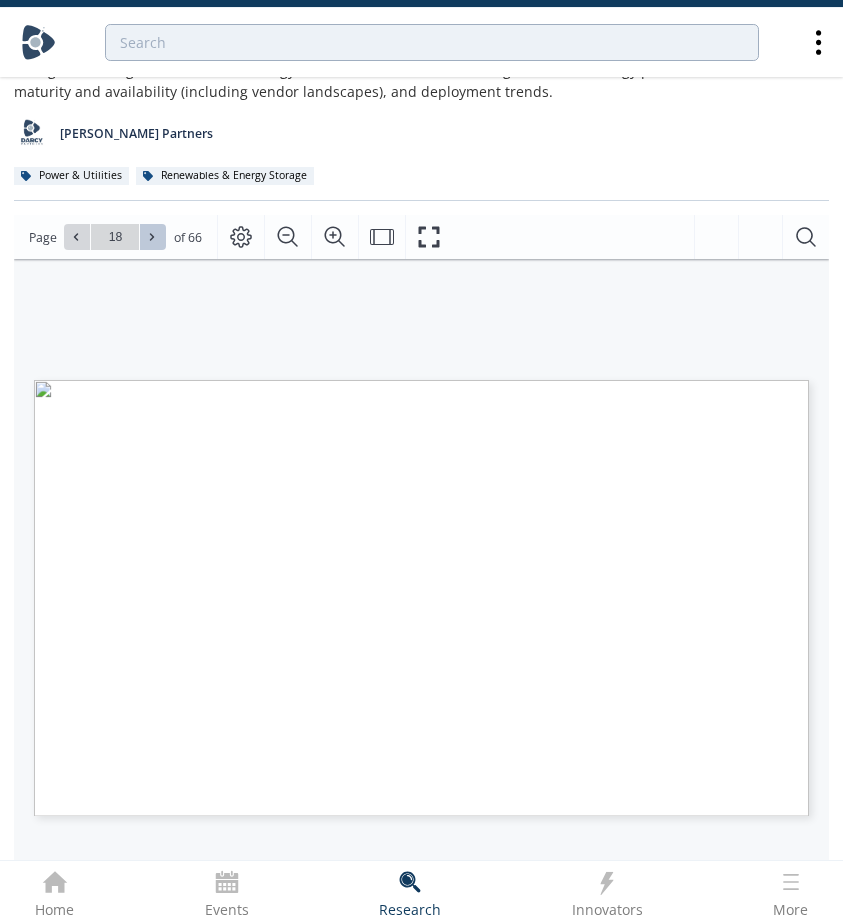 click at bounding box center [153, 237] 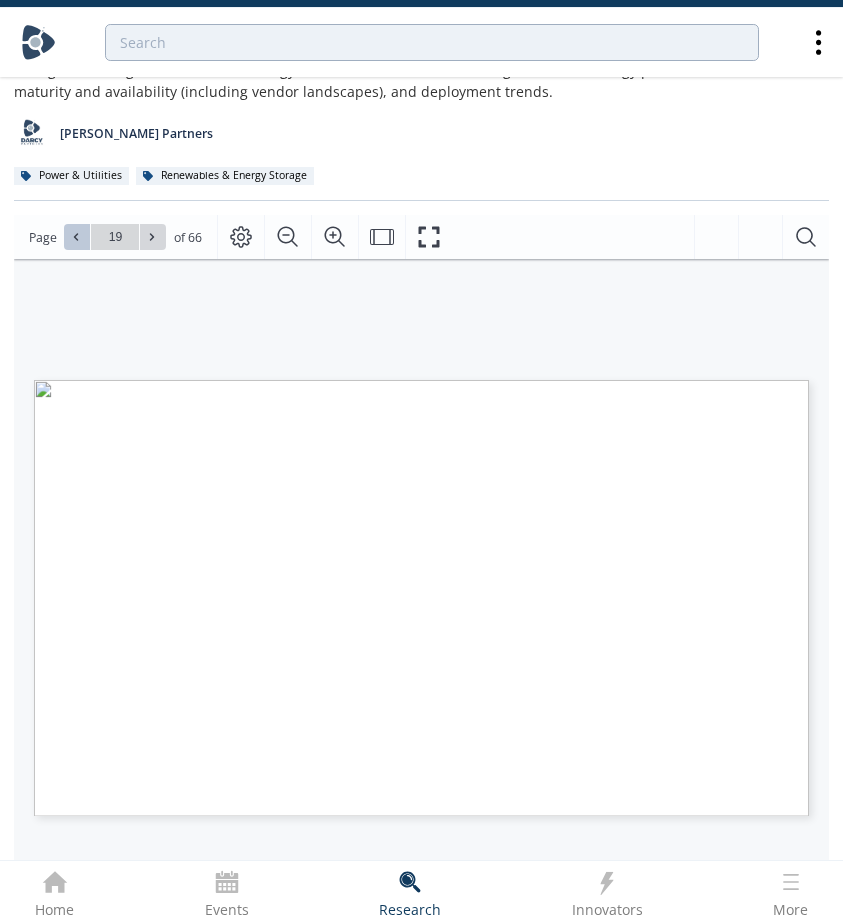 click 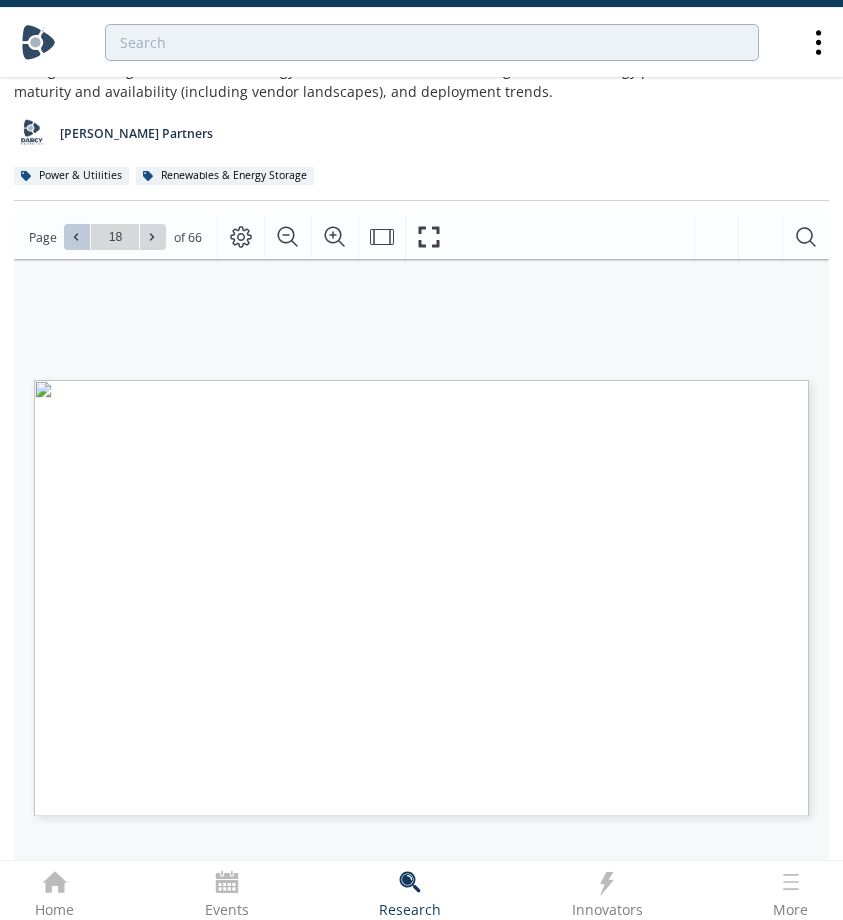 click 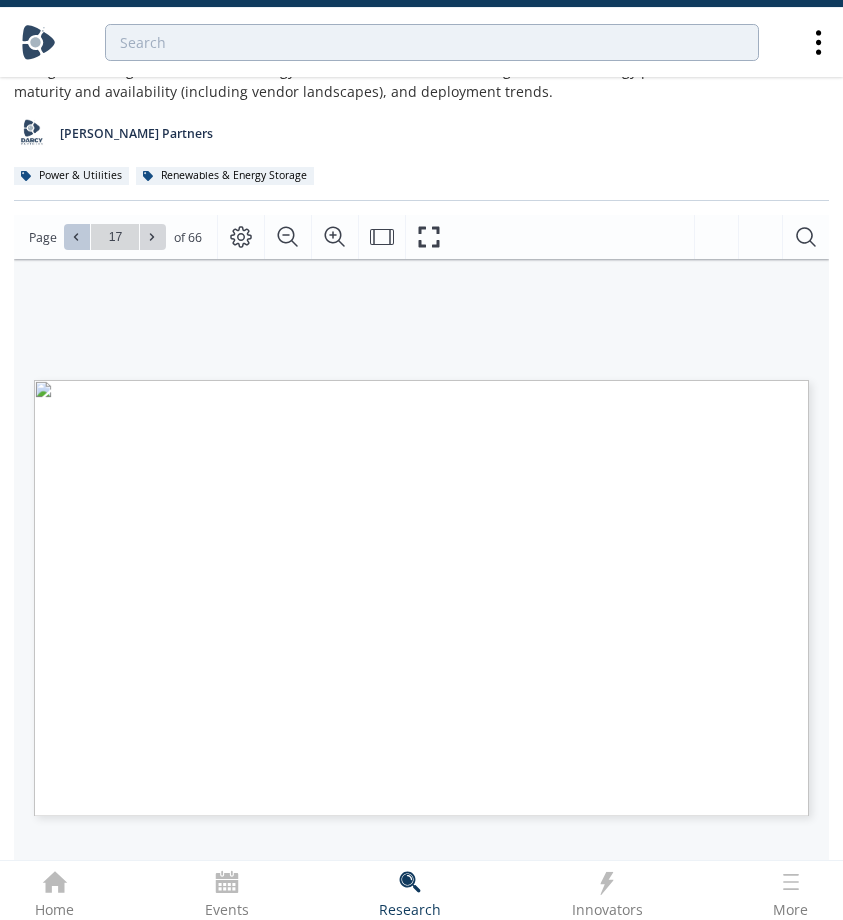 click 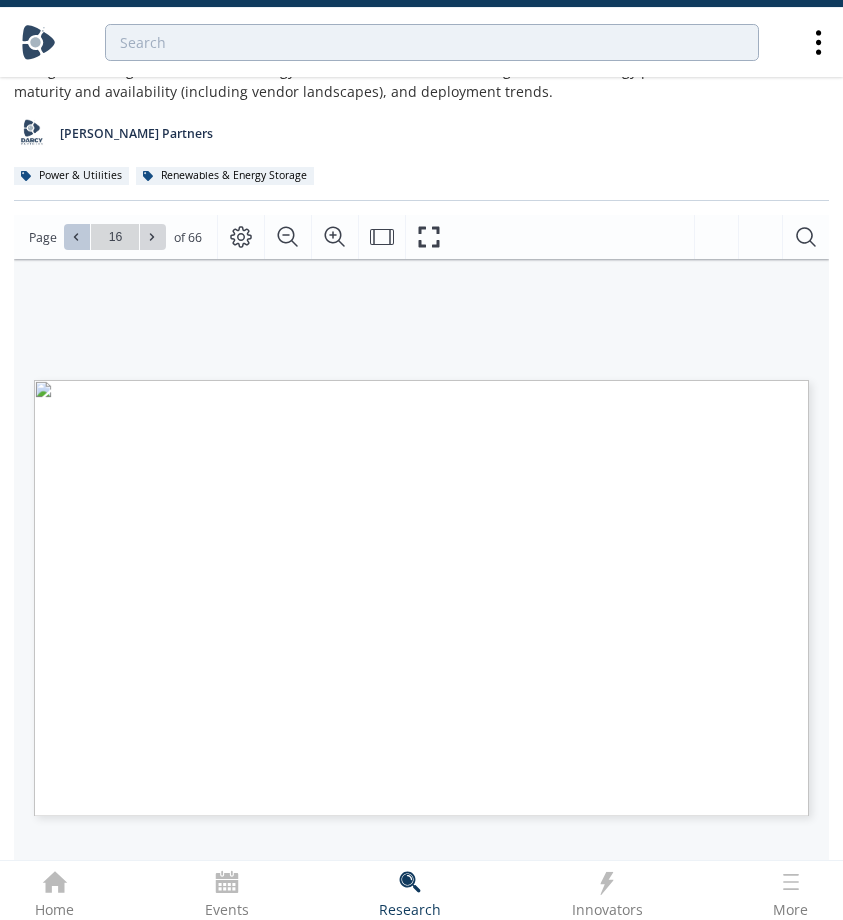 click 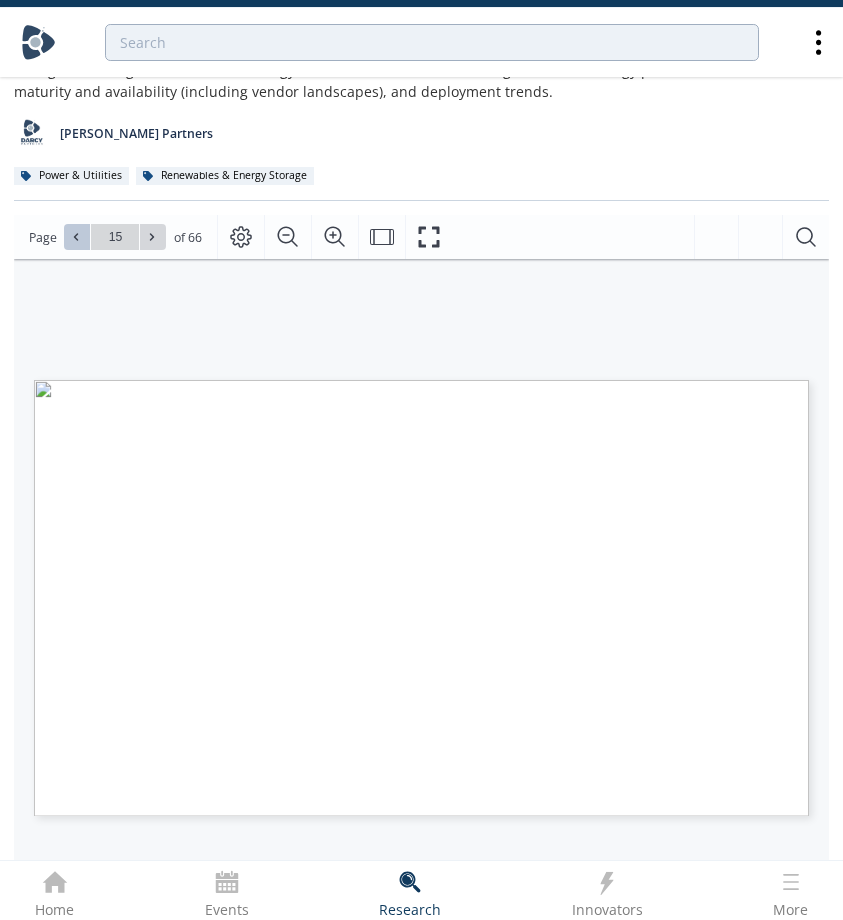 click 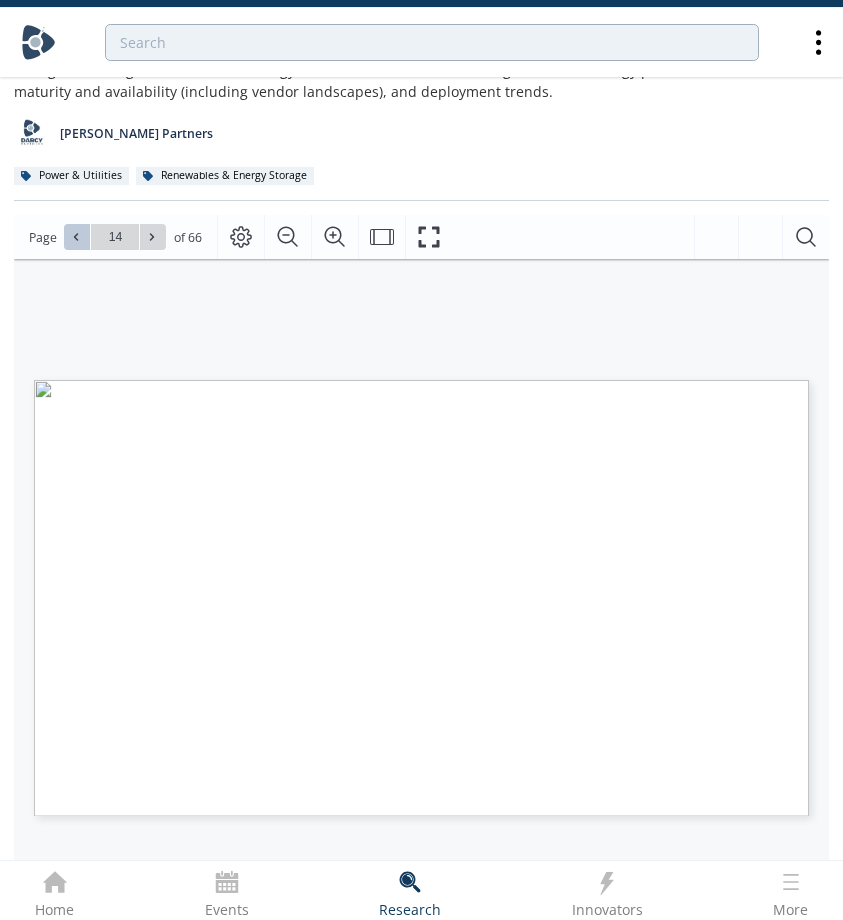 click 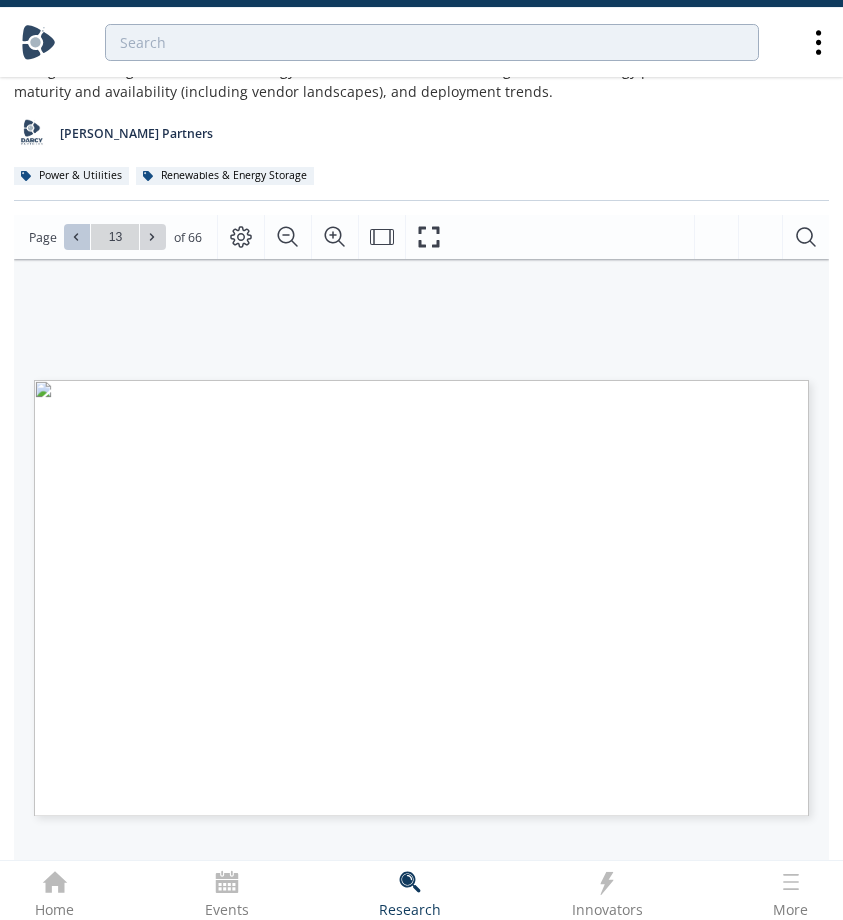 click 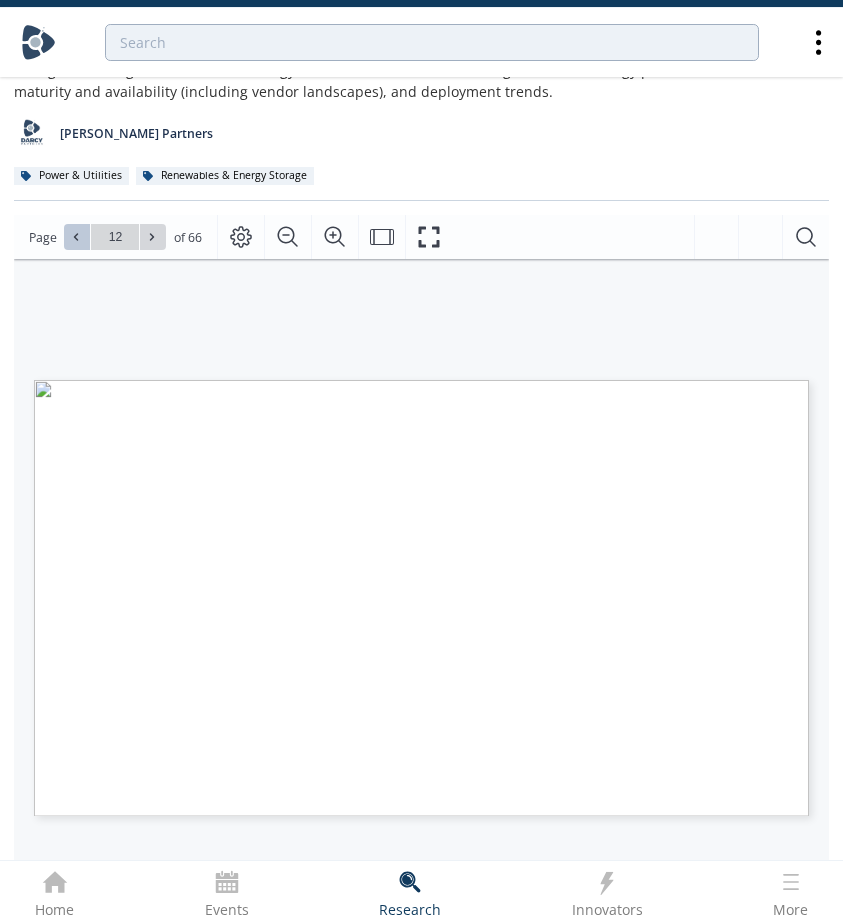 click 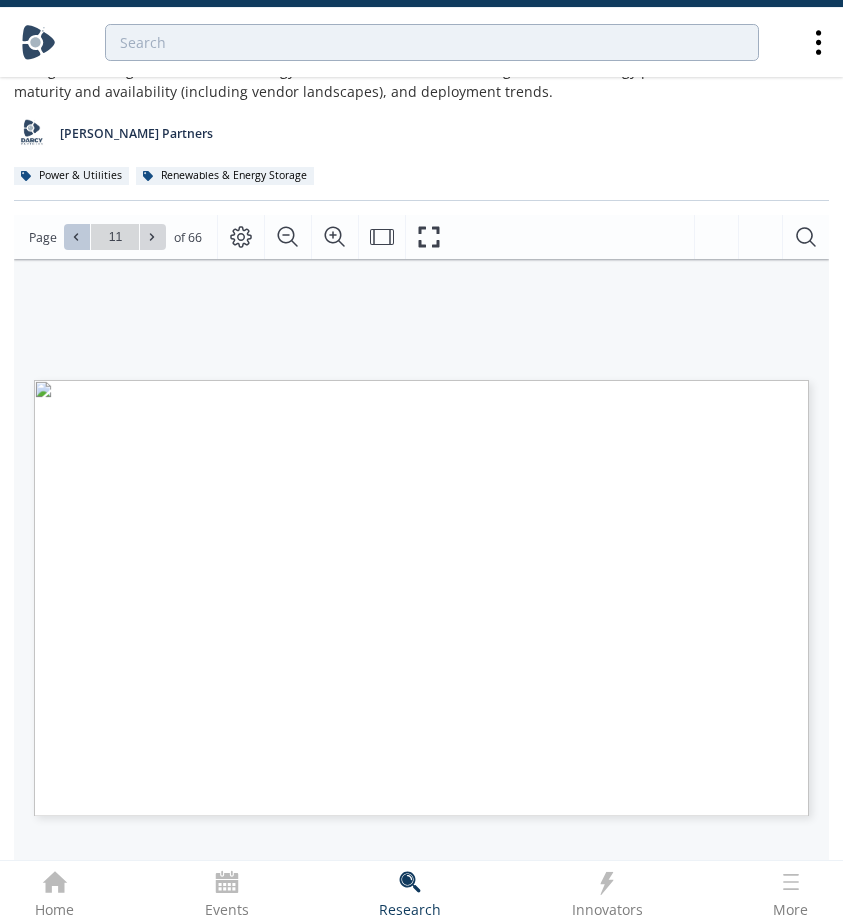 click 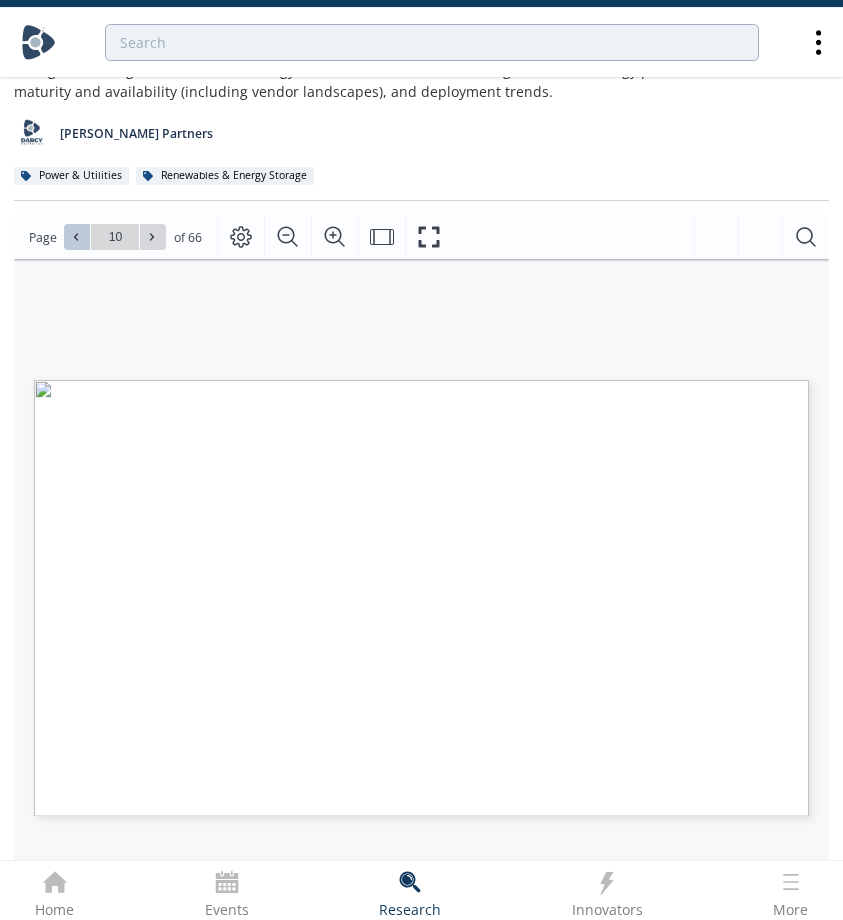click 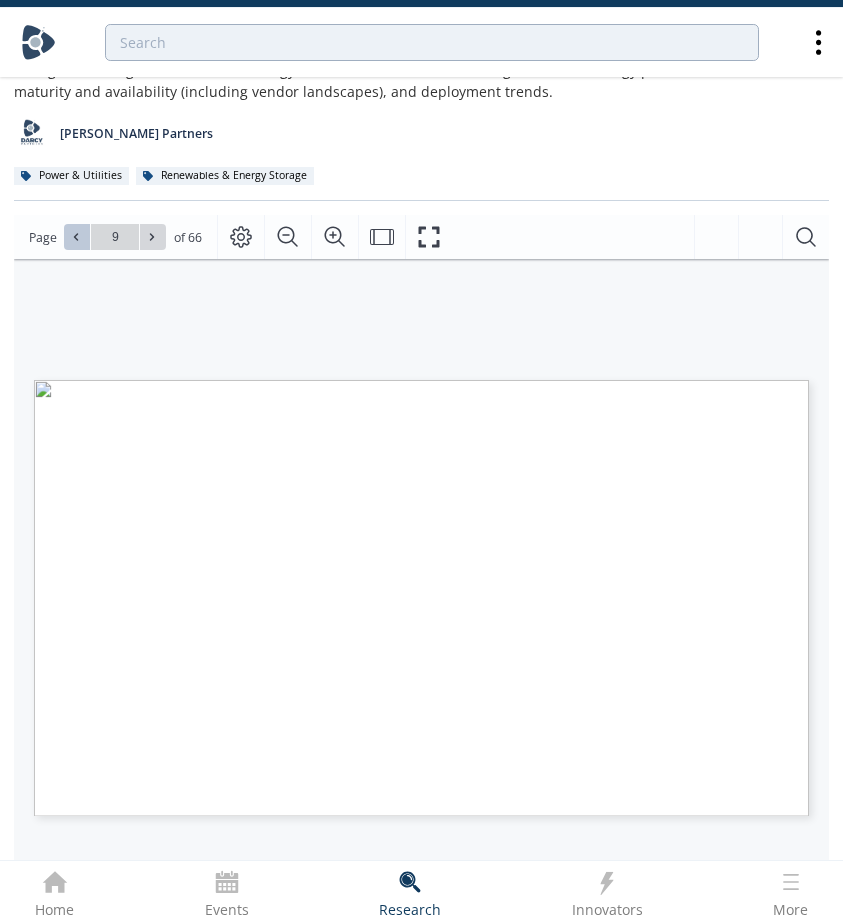 click 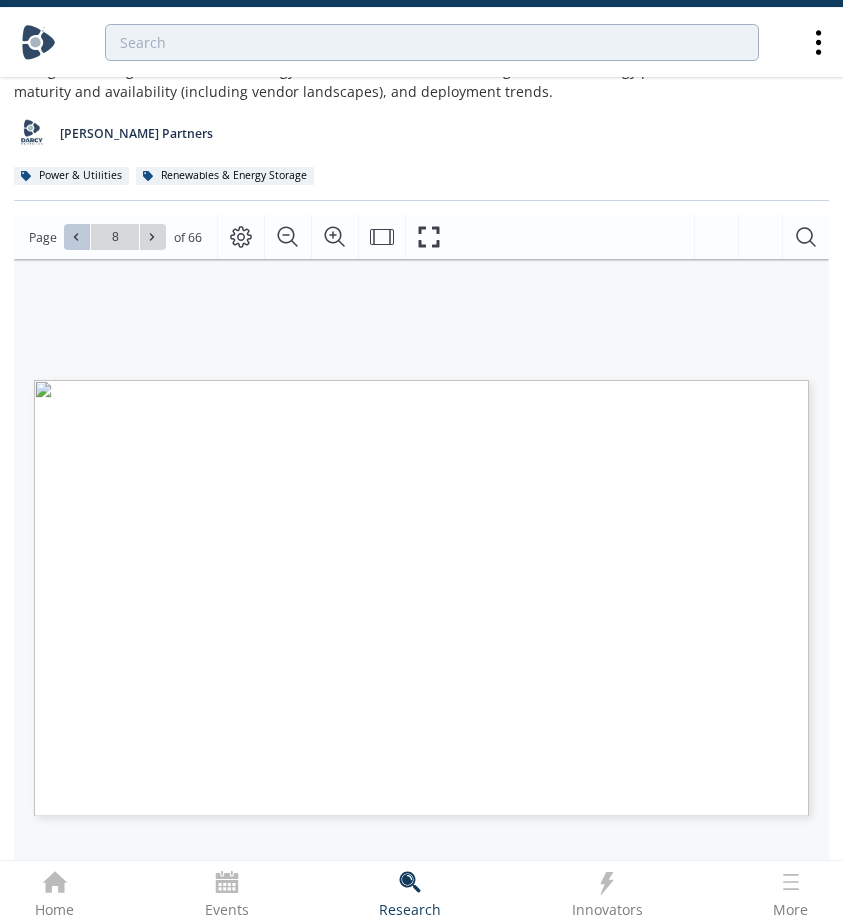 click 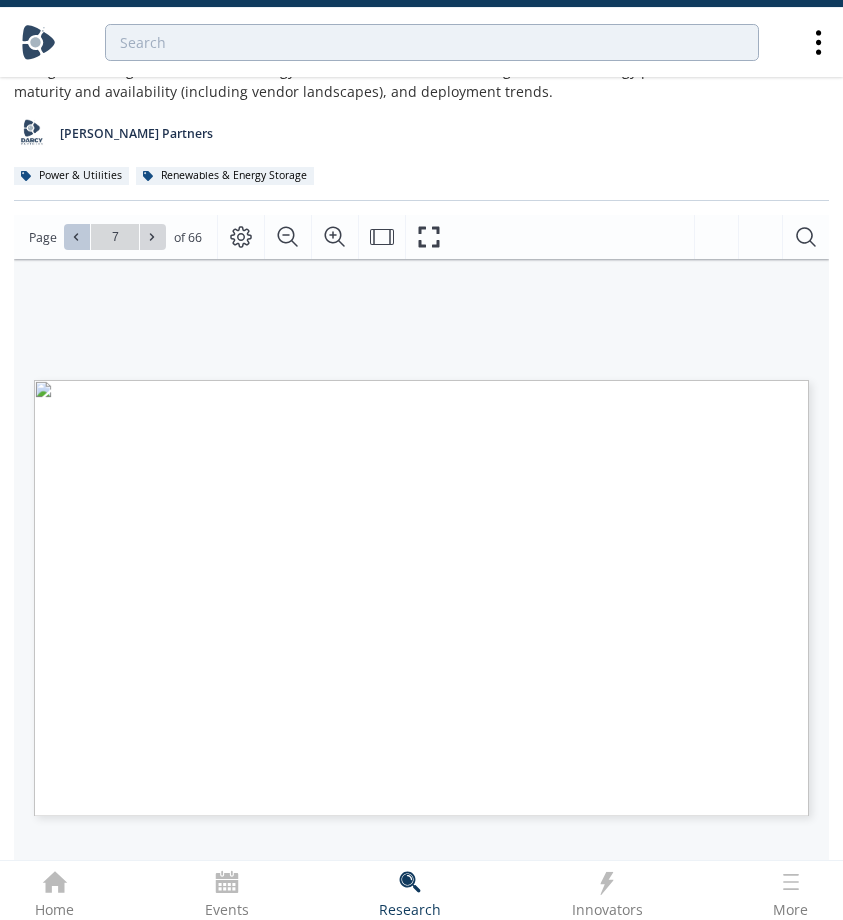 click 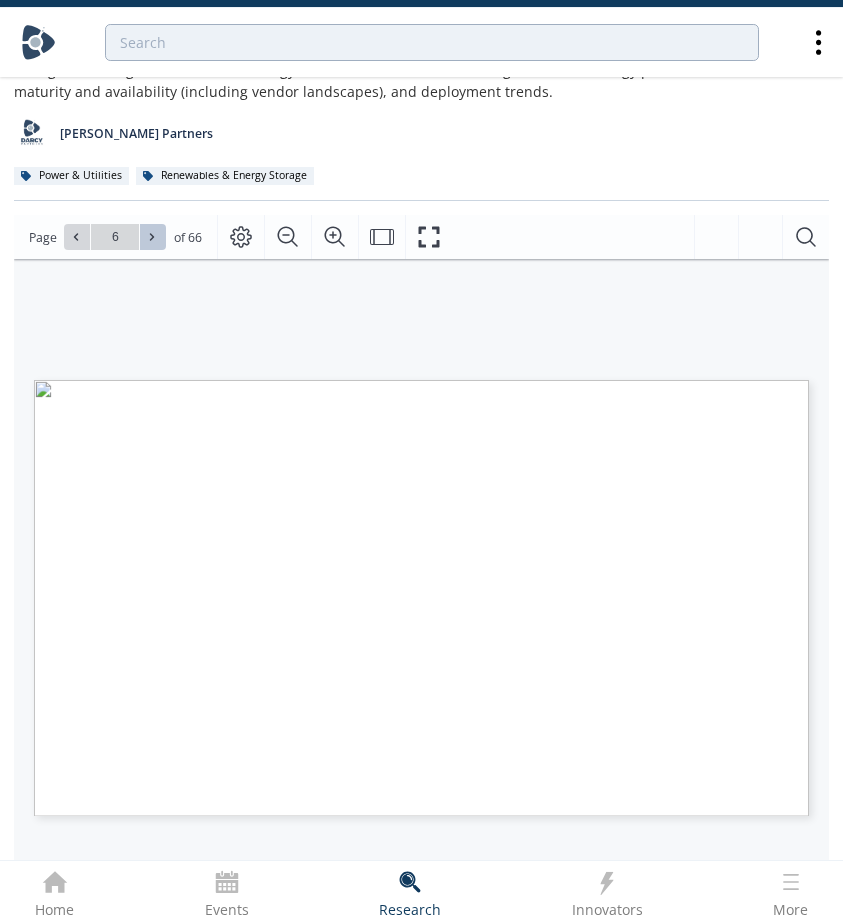 click 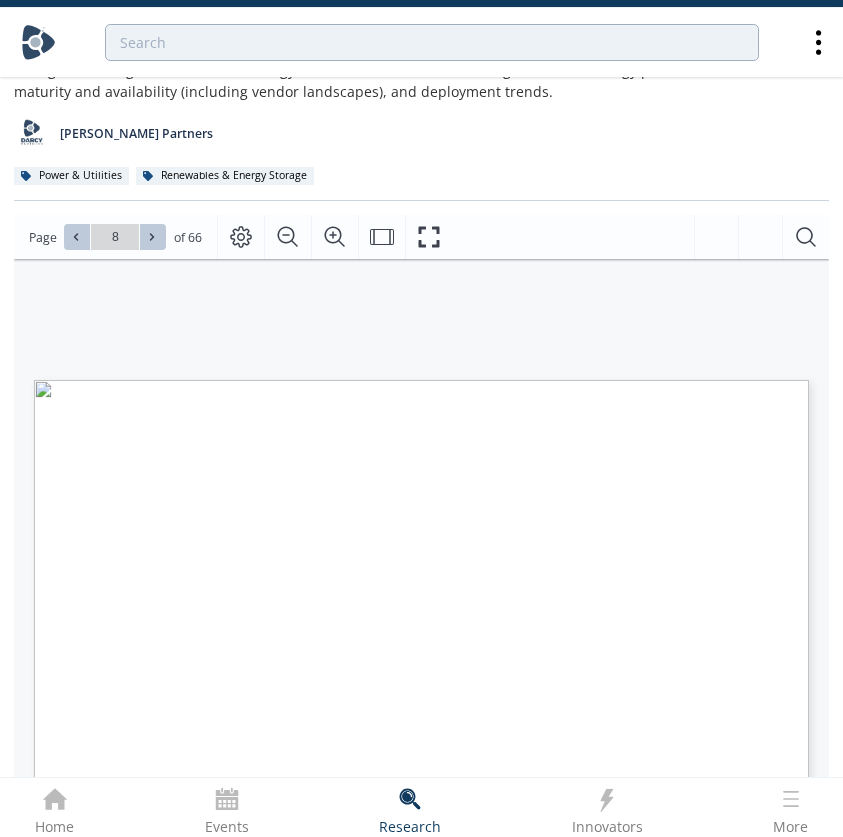 click 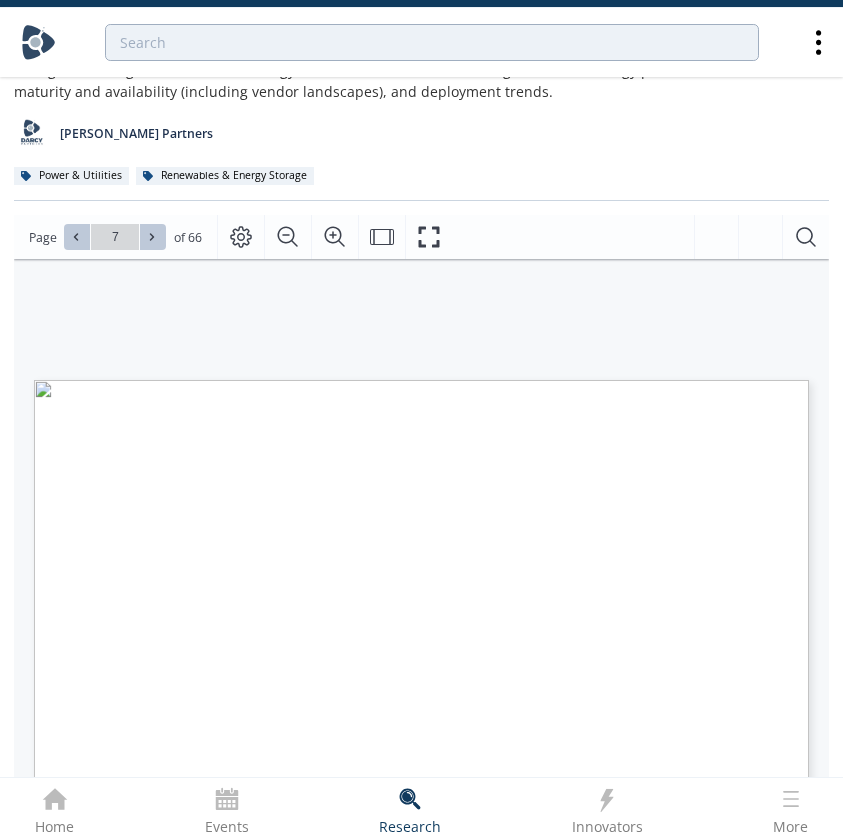 click 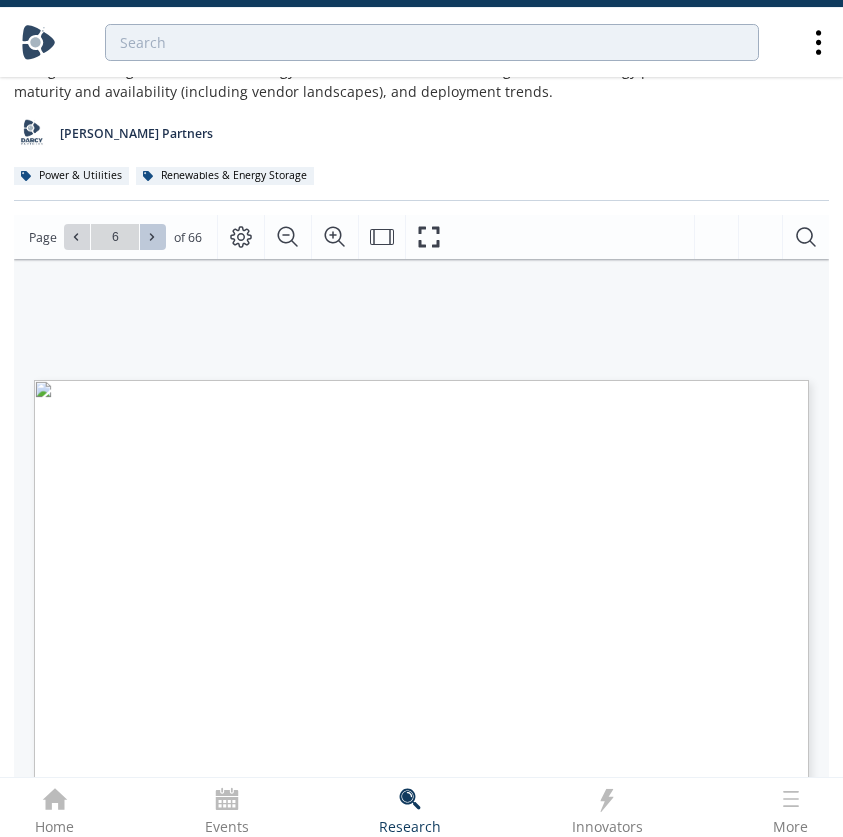 click 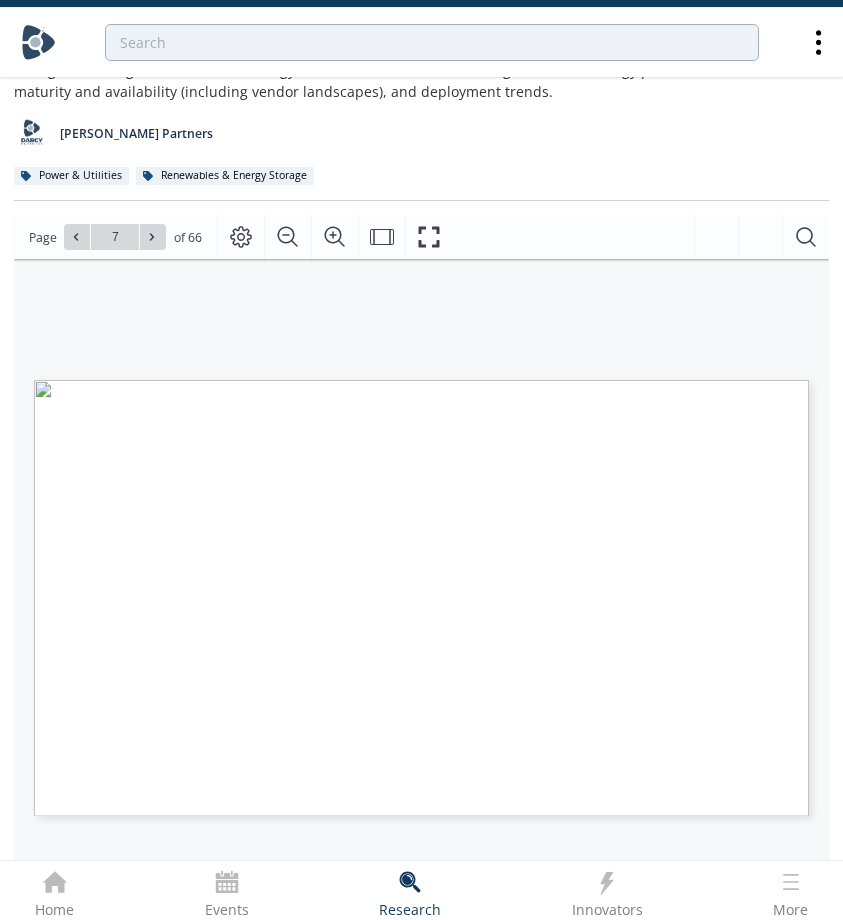 click at bounding box center [454, 781] 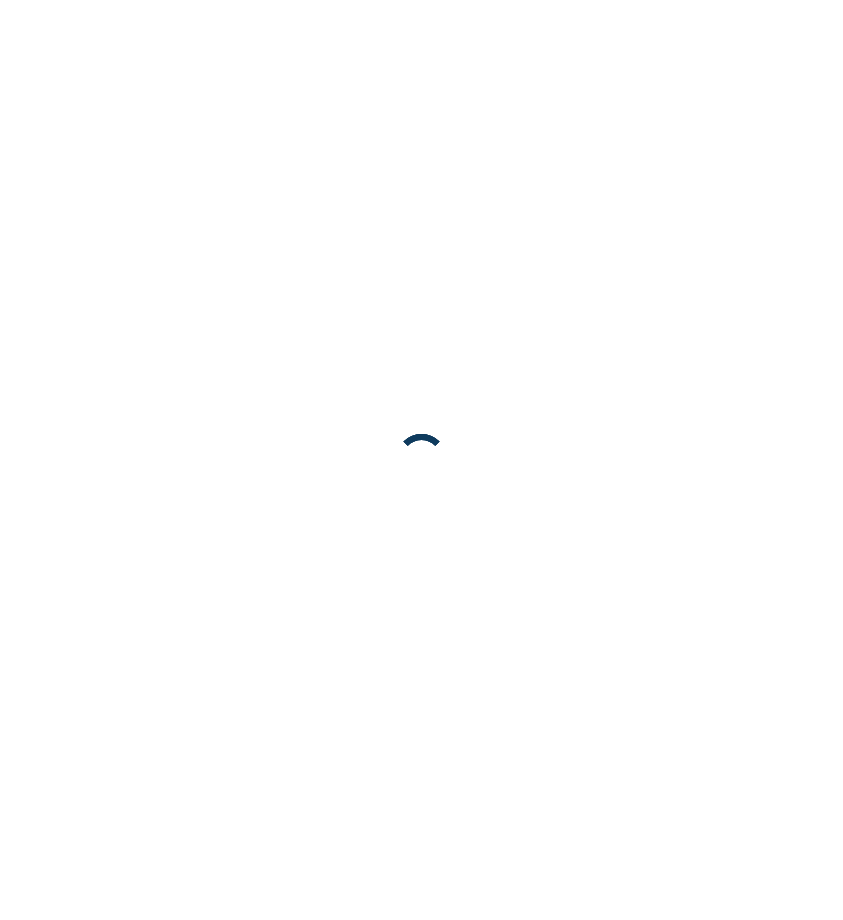 scroll, scrollTop: 0, scrollLeft: 0, axis: both 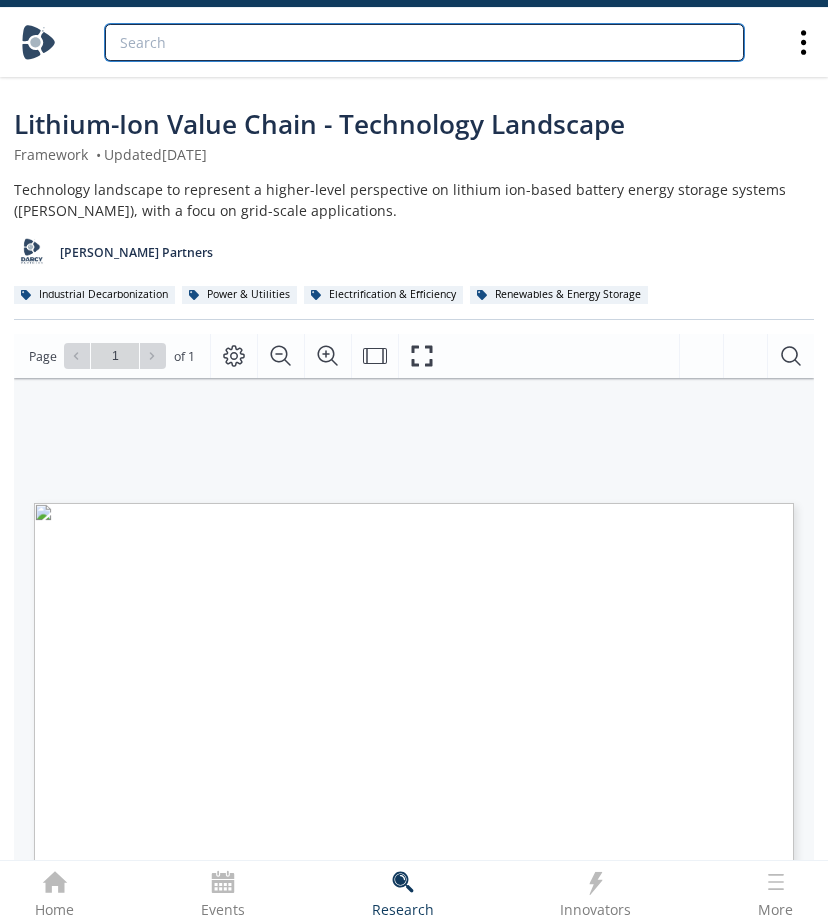 click at bounding box center [424, 42] 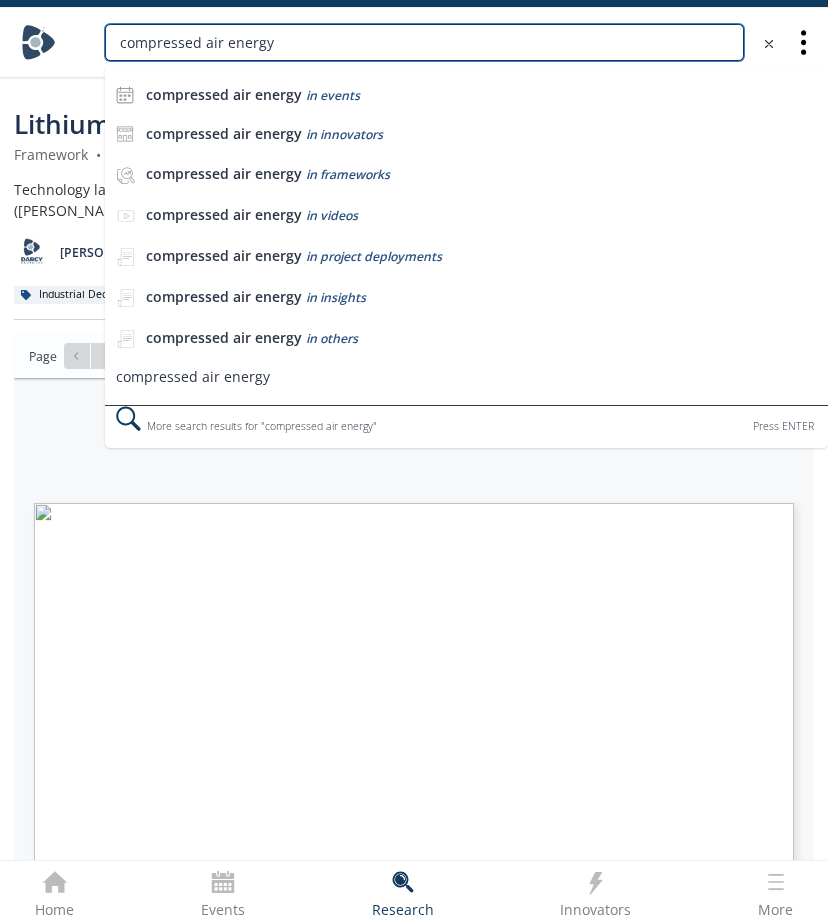 type on "compressed air energy" 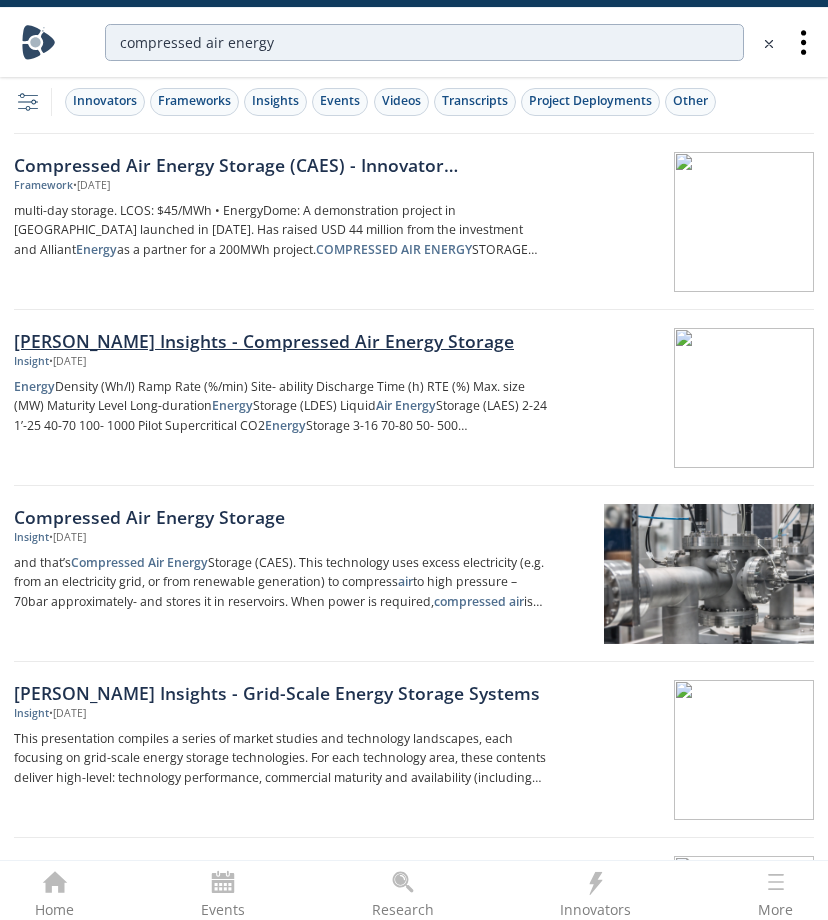 click on "Darcy Insights - Compressed Air Energy Storage" at bounding box center [281, 341] 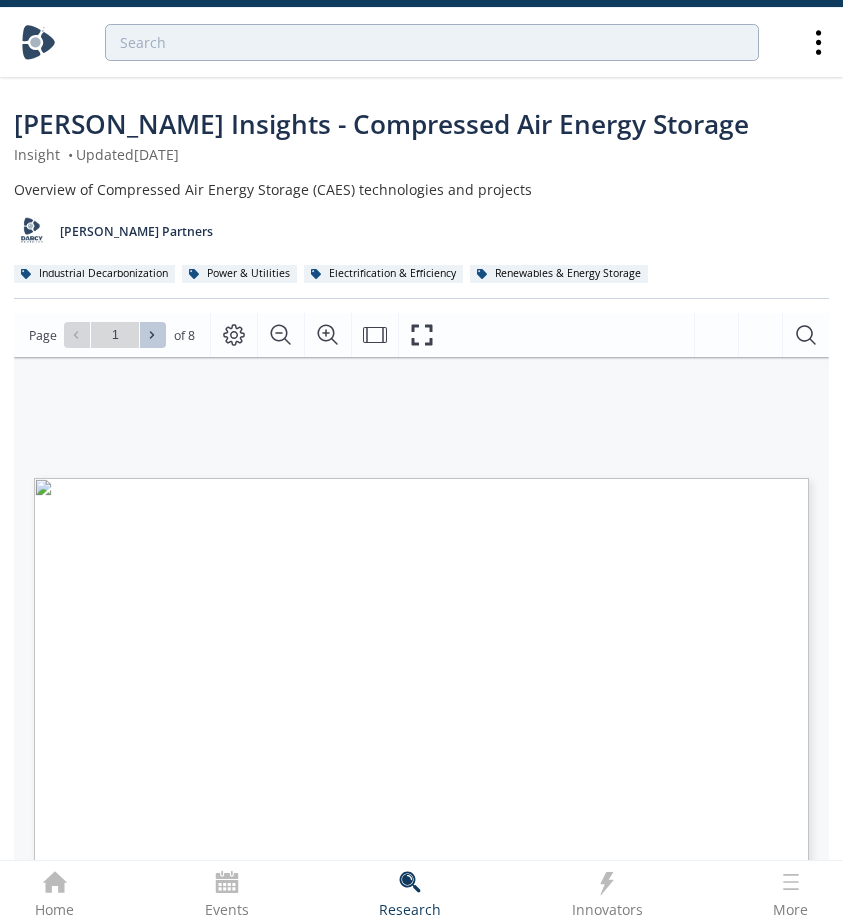 click 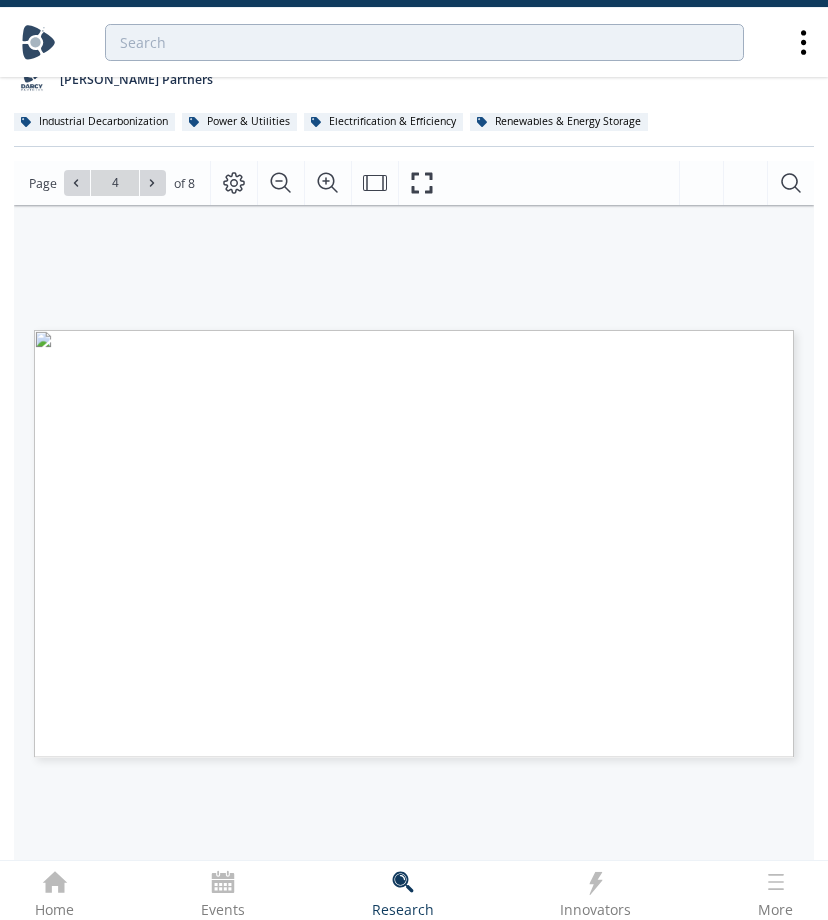 scroll, scrollTop: 154, scrollLeft: 0, axis: vertical 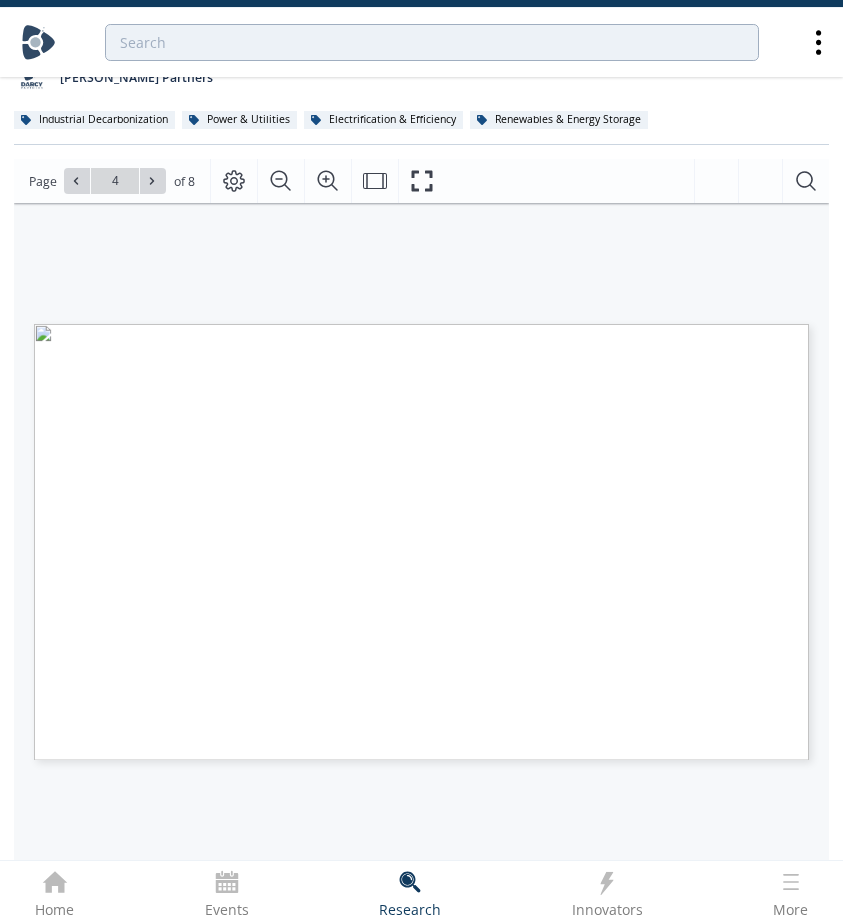 click on "DOE - Pathways to Commercial Liftoff: Long Duration Energy Storage" at bounding box center (317, 750) 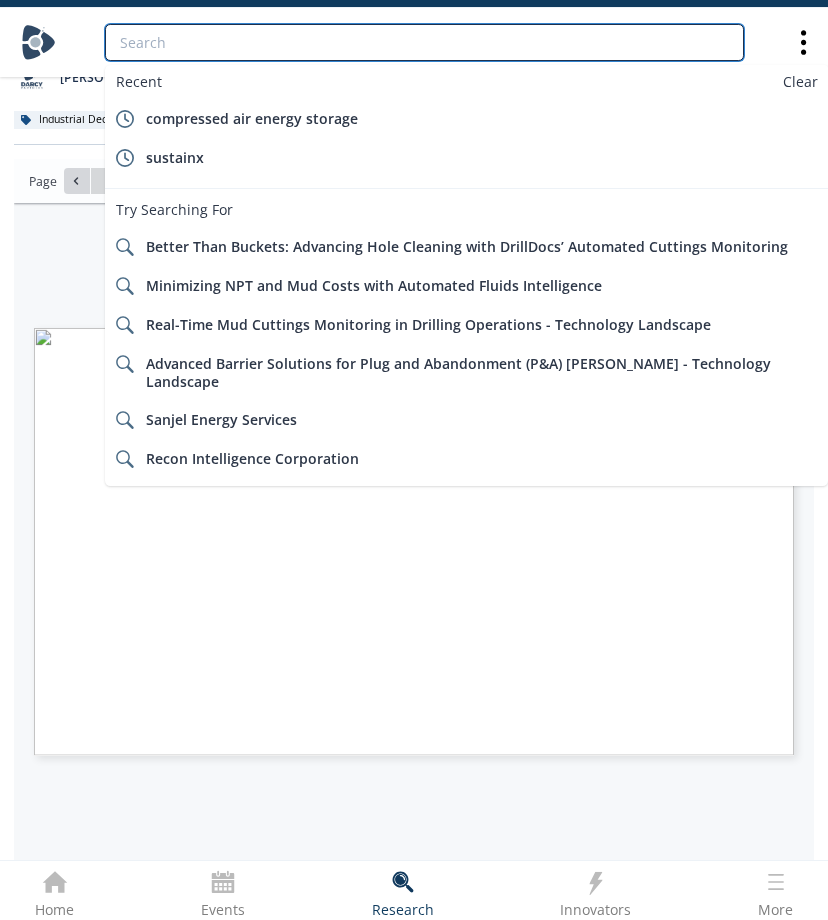 click at bounding box center [424, 42] 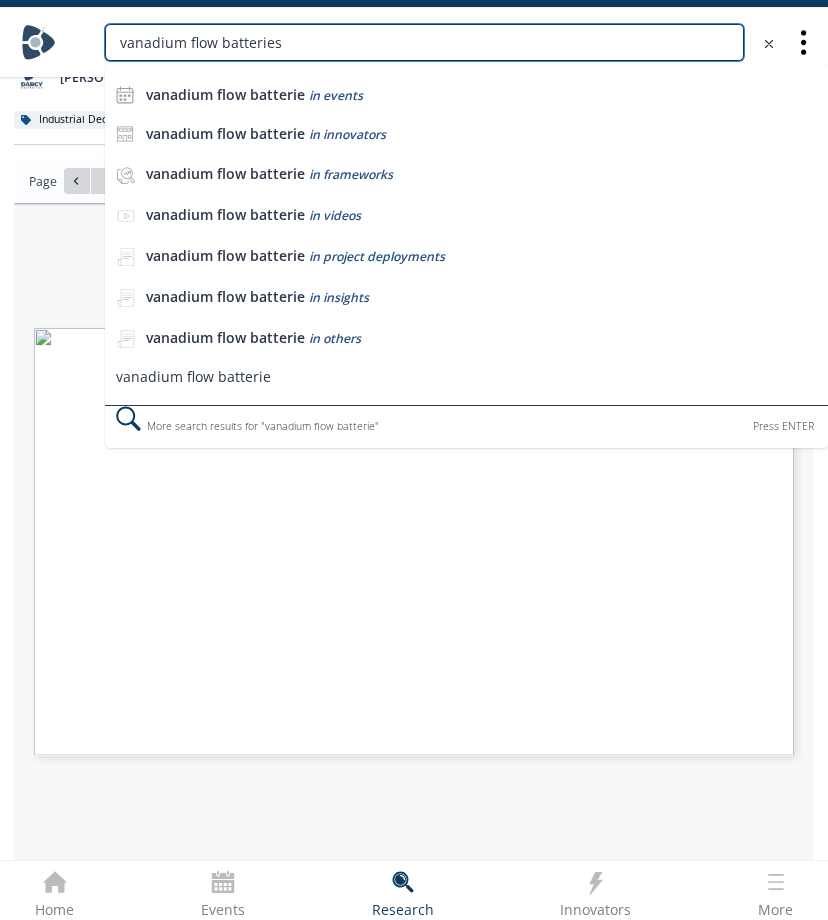 type on "vanadium flow batteries" 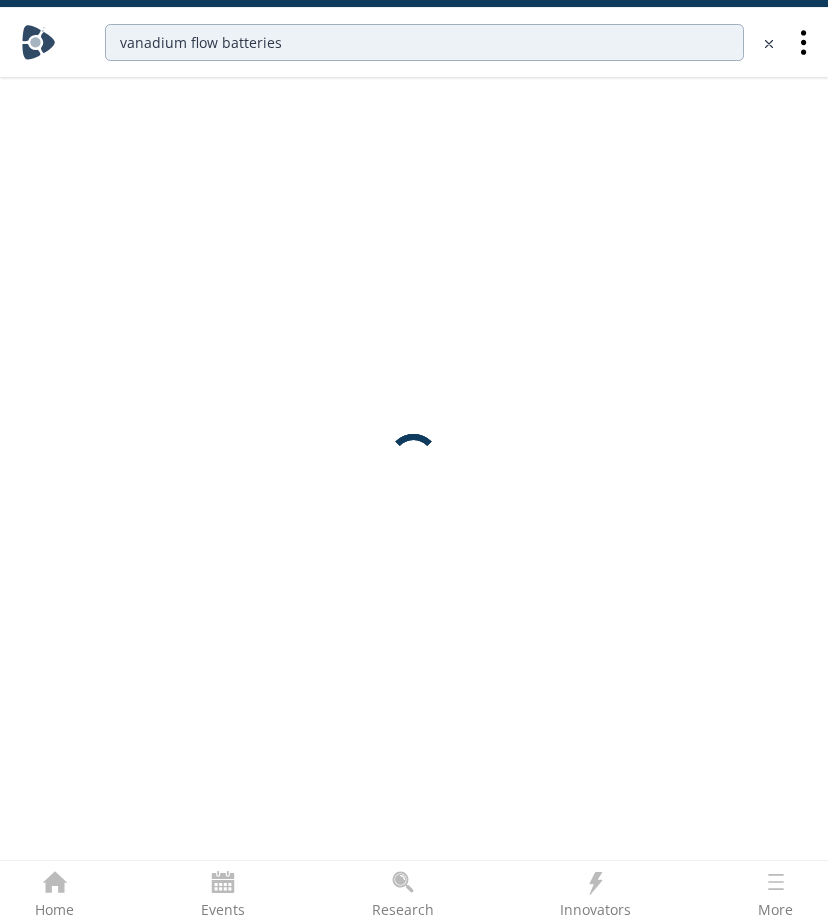 scroll, scrollTop: 0, scrollLeft: 0, axis: both 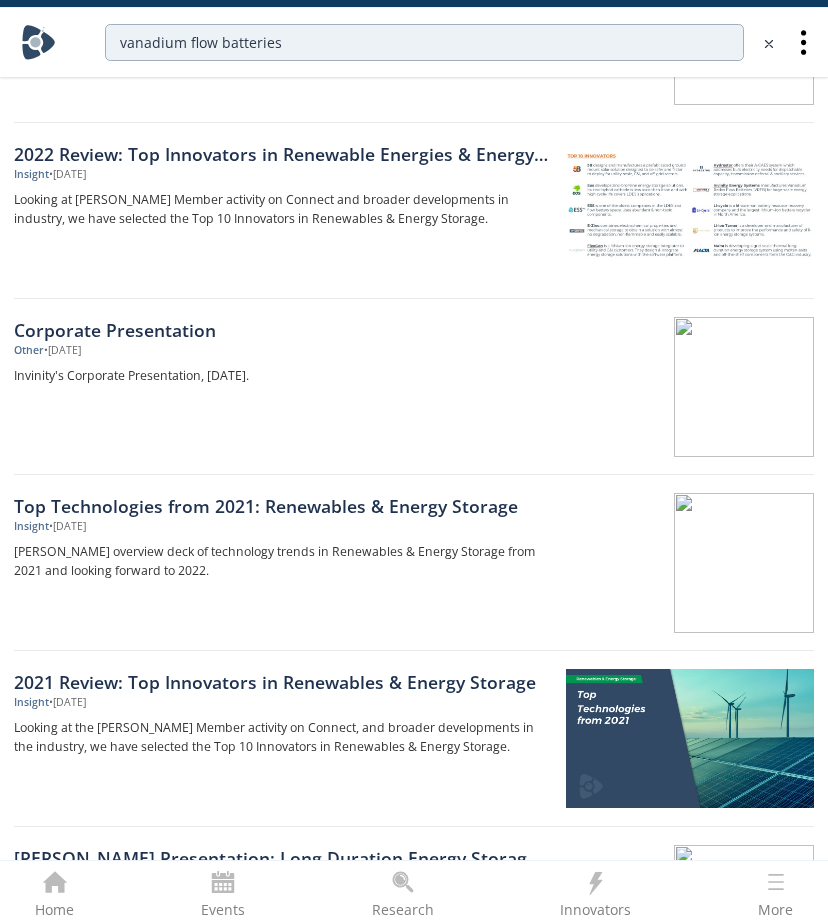 type 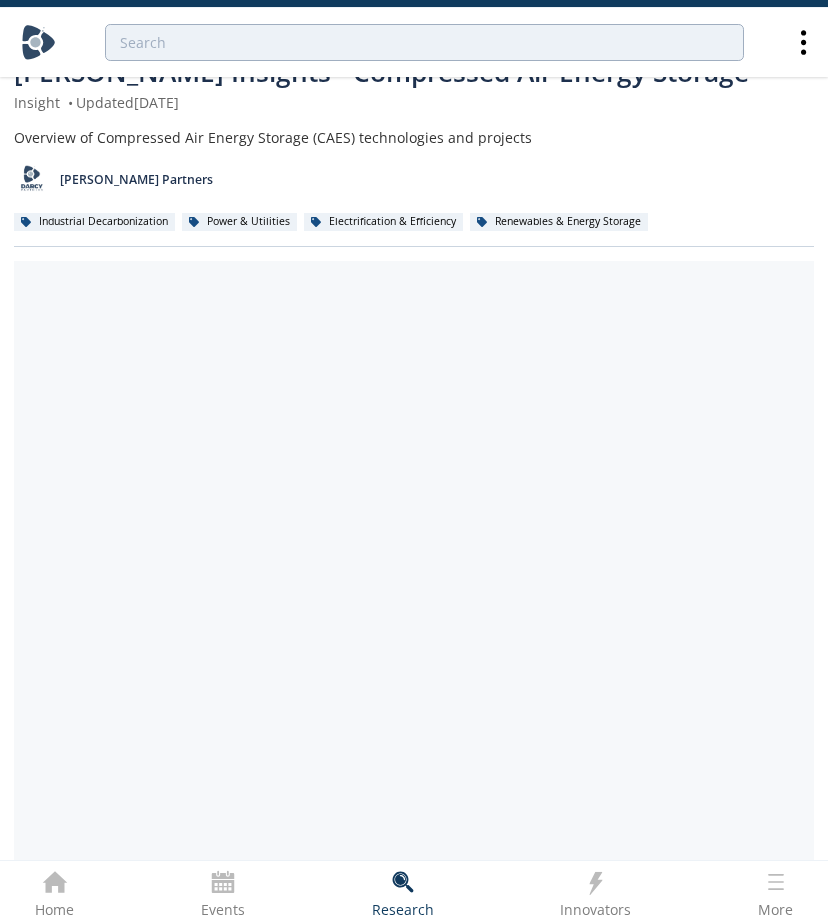 scroll, scrollTop: 154, scrollLeft: 0, axis: vertical 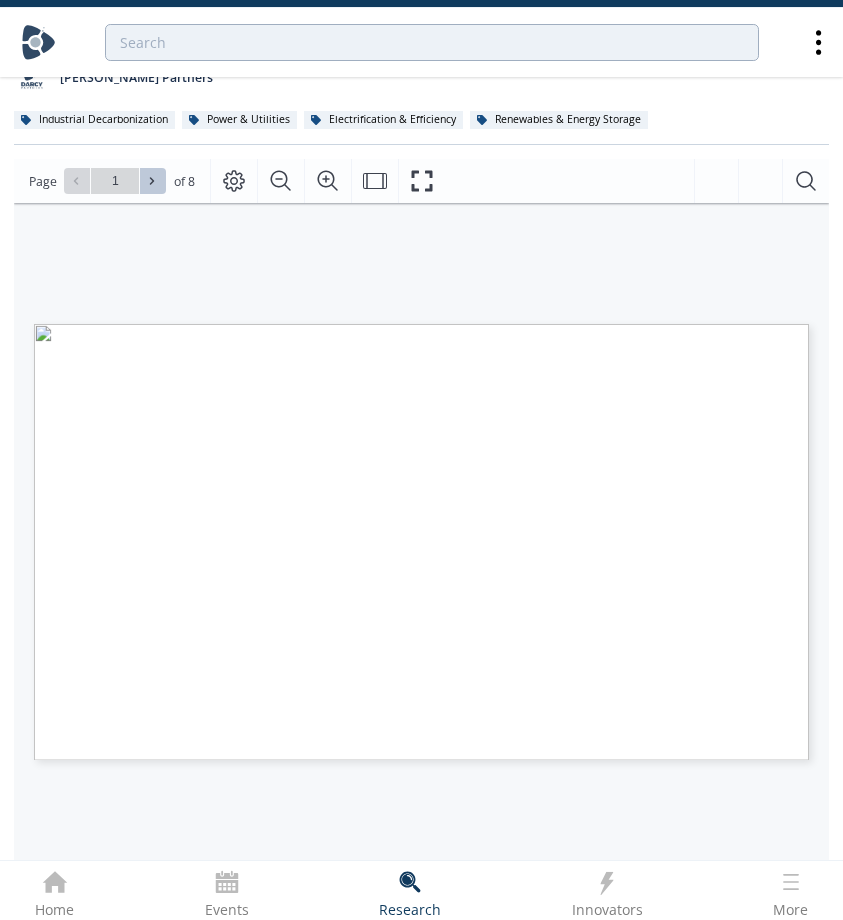click at bounding box center [153, 181] 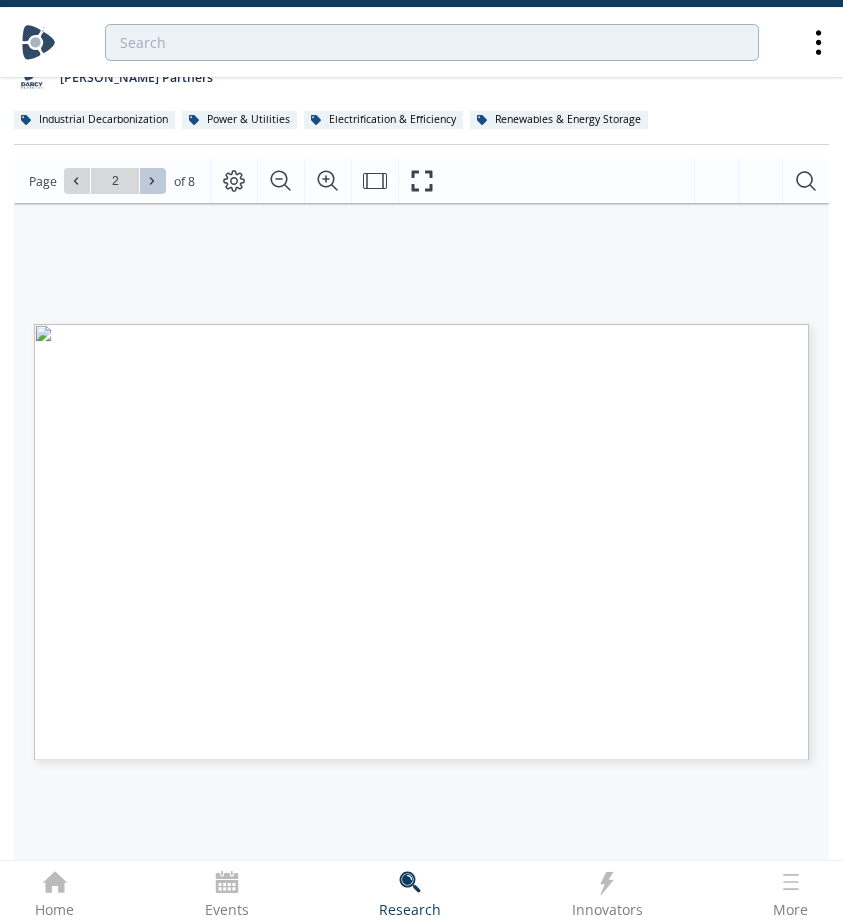 click at bounding box center [153, 181] 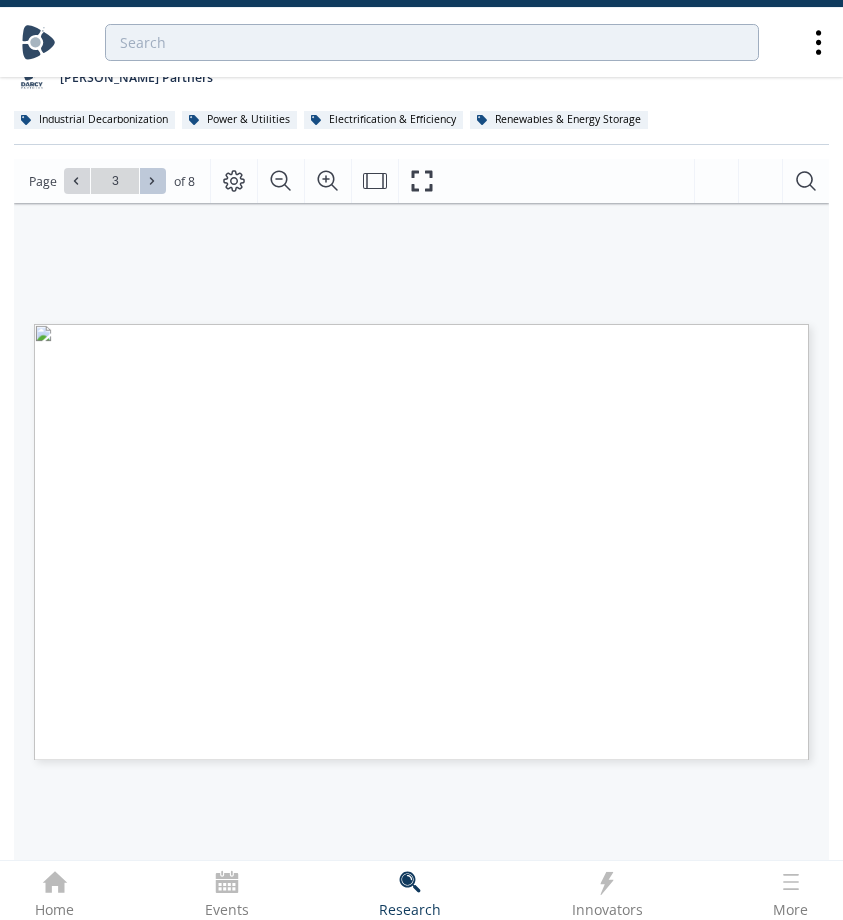click at bounding box center (153, 181) 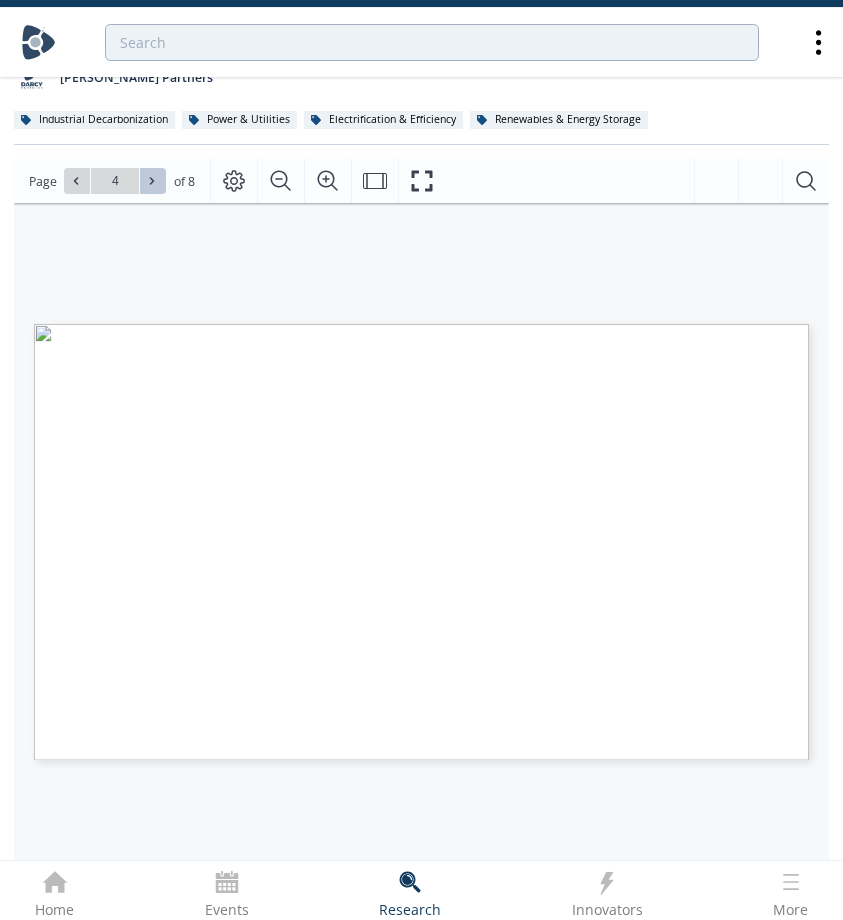 click at bounding box center [153, 181] 